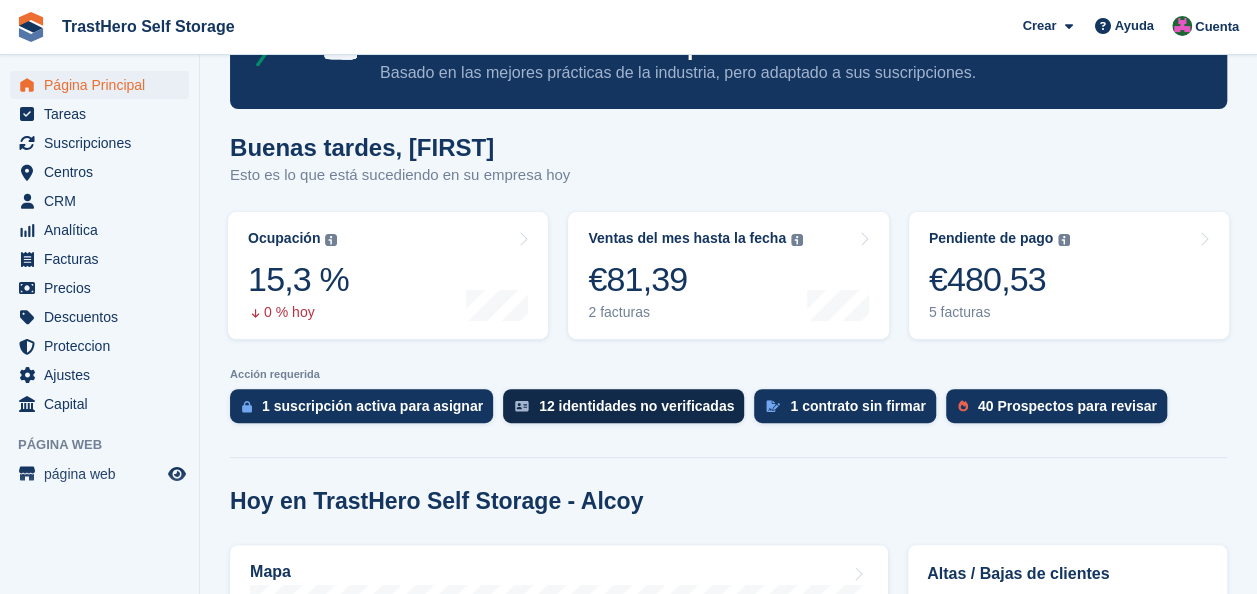 scroll, scrollTop: 200, scrollLeft: 0, axis: vertical 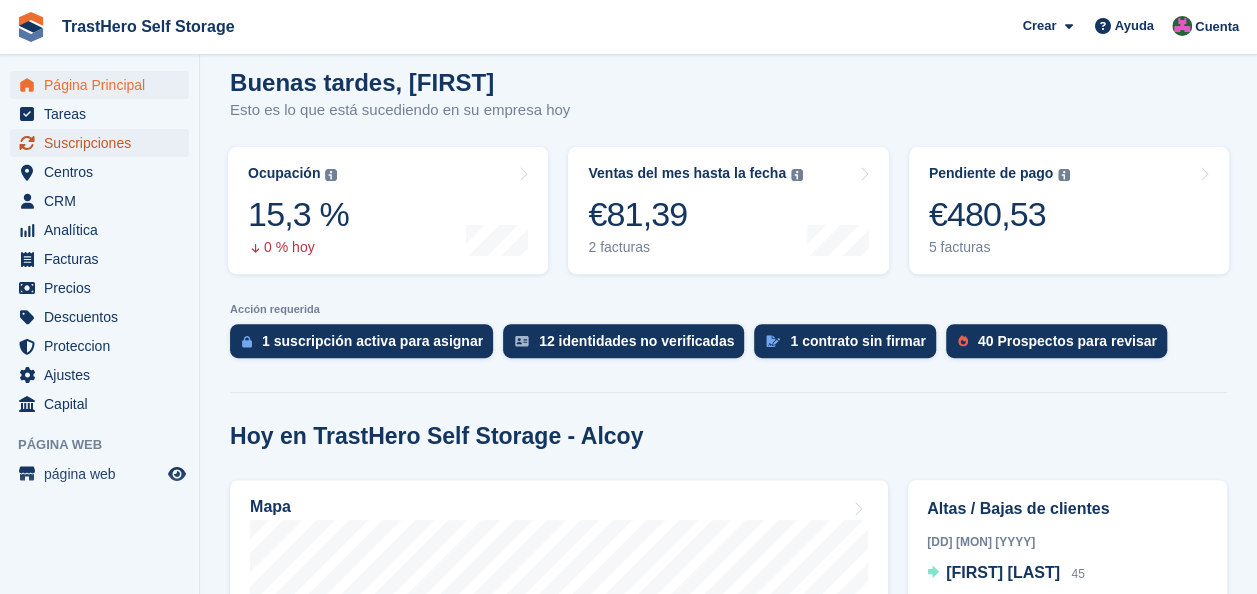 click on "Suscripciones" at bounding box center (104, 143) 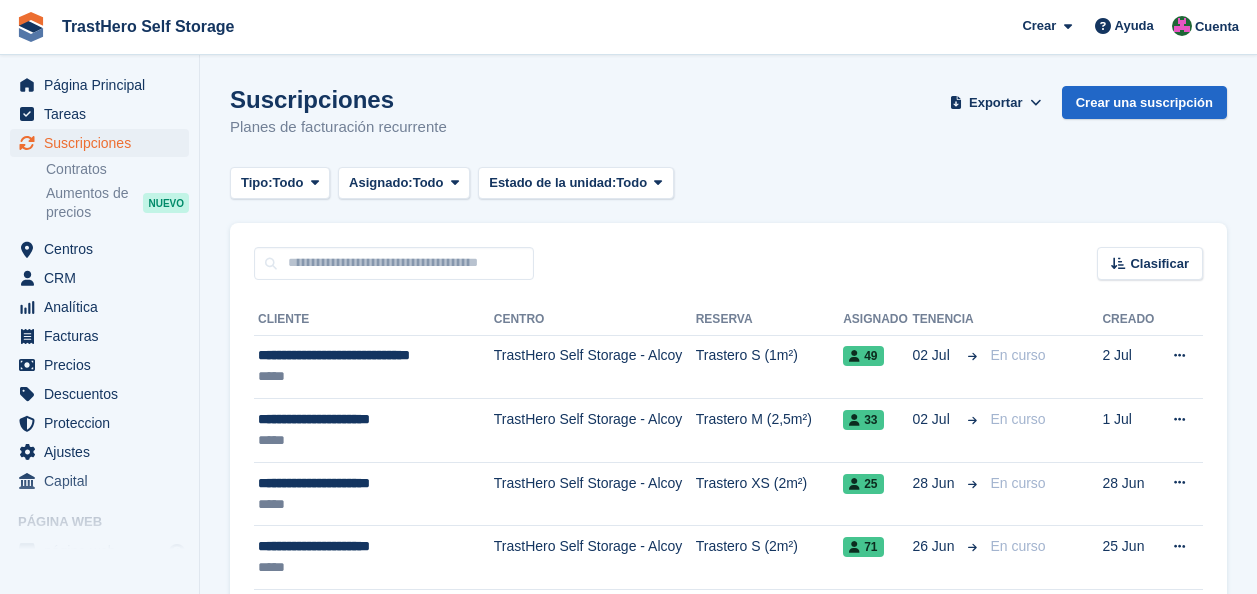 scroll, scrollTop: 0, scrollLeft: 0, axis: both 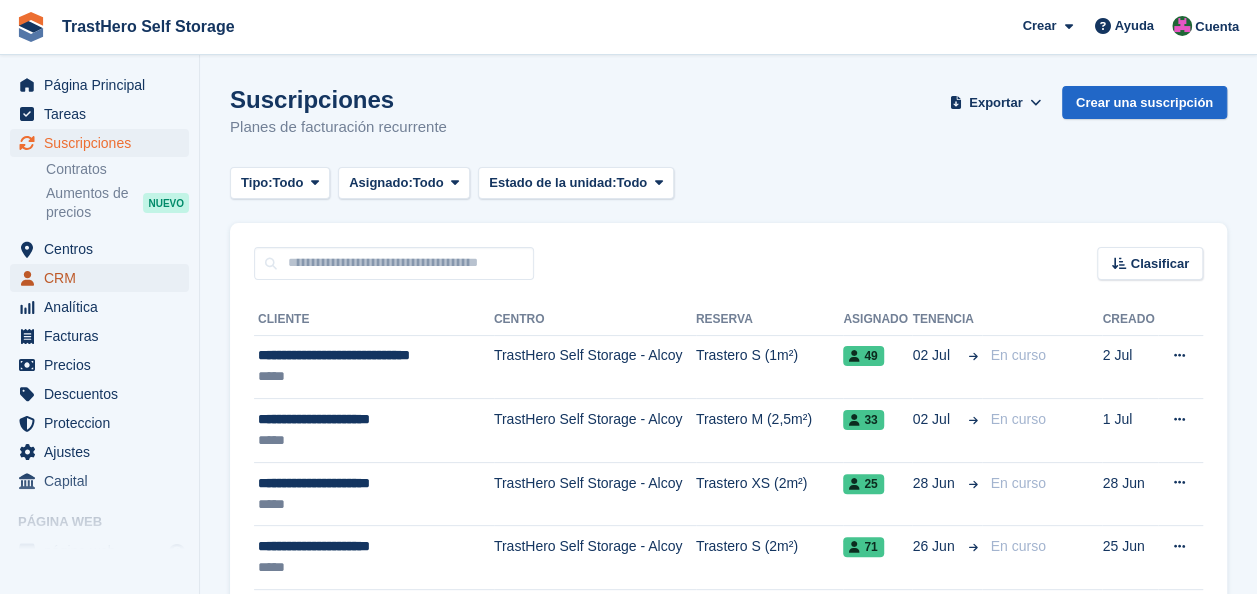 click on "CRM" at bounding box center (104, 278) 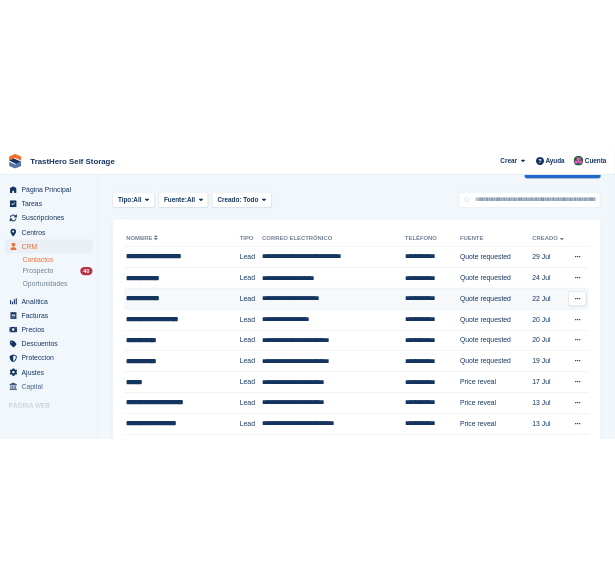 scroll, scrollTop: 100, scrollLeft: 0, axis: vertical 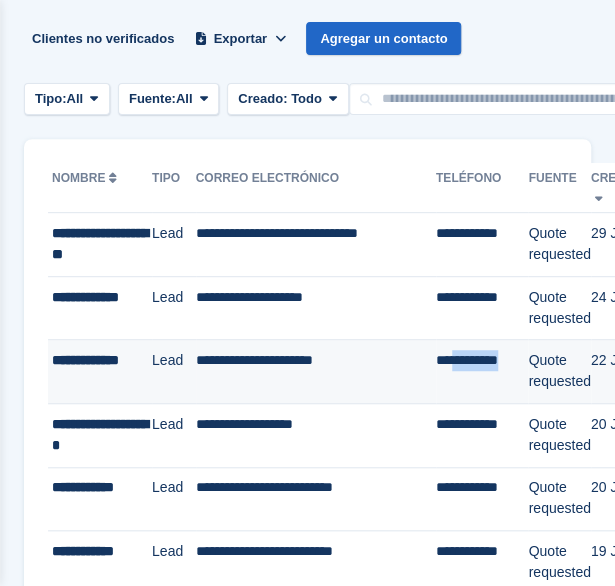 drag, startPoint x: 460, startPoint y: 363, endPoint x: 524, endPoint y: 363, distance: 64 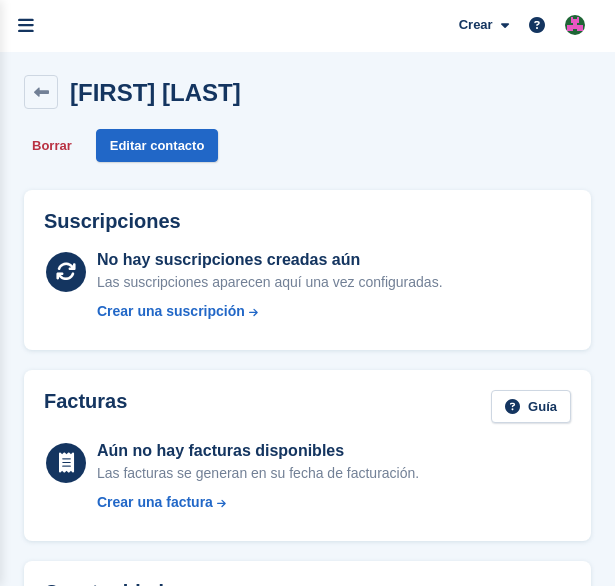 scroll, scrollTop: 0, scrollLeft: 0, axis: both 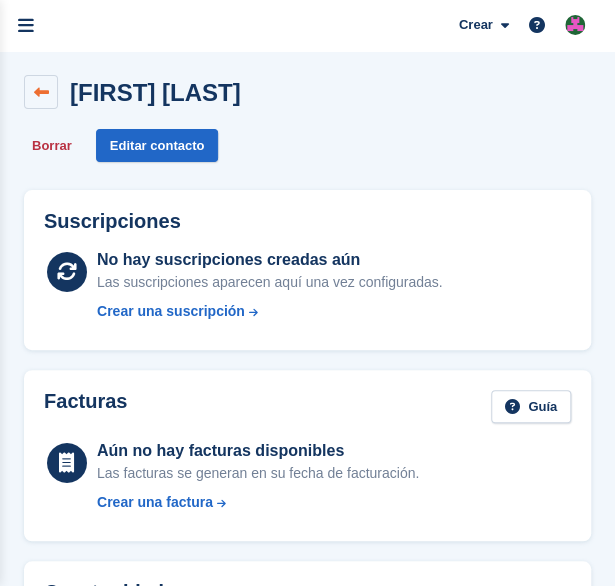 click at bounding box center [41, 92] 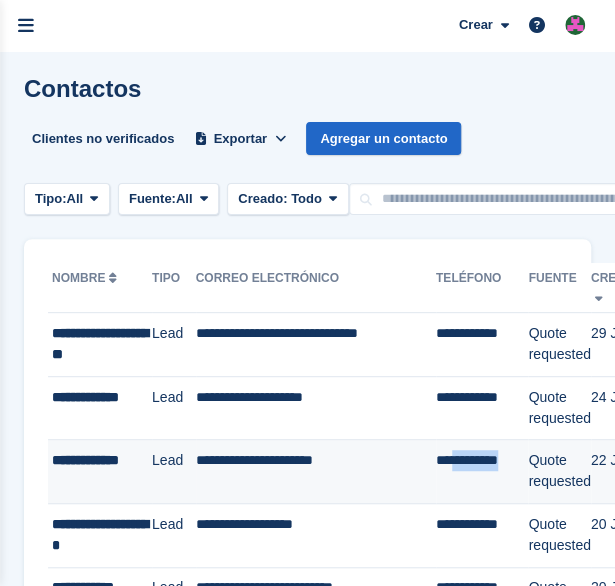 drag, startPoint x: 460, startPoint y: 462, endPoint x: 524, endPoint y: 462, distance: 64 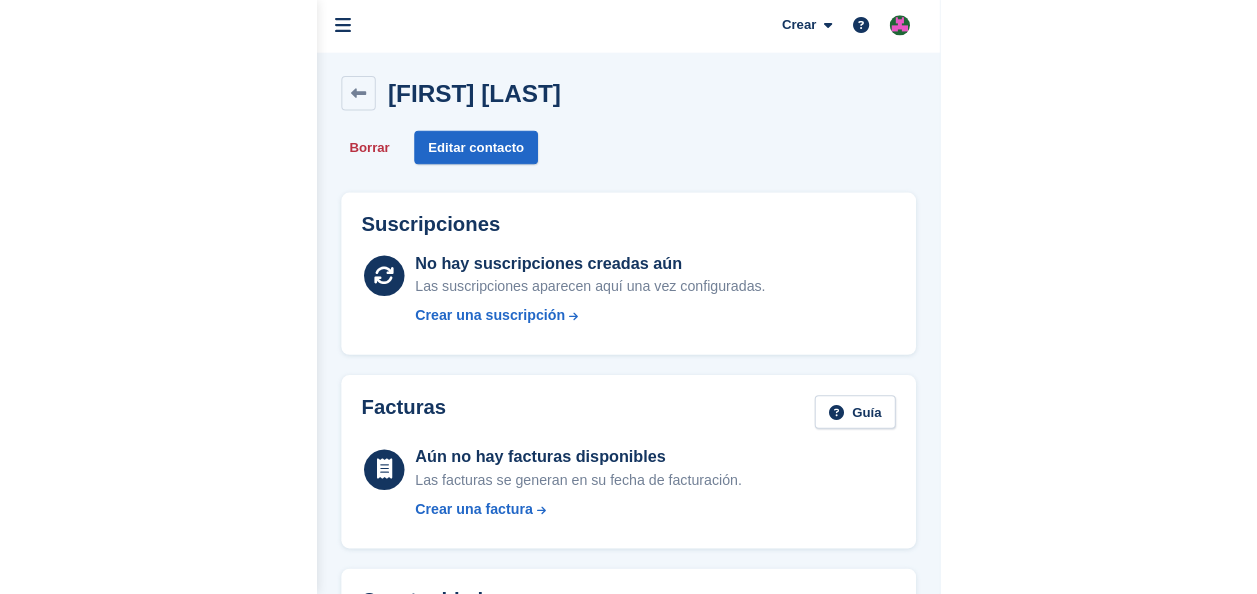 scroll, scrollTop: 0, scrollLeft: 0, axis: both 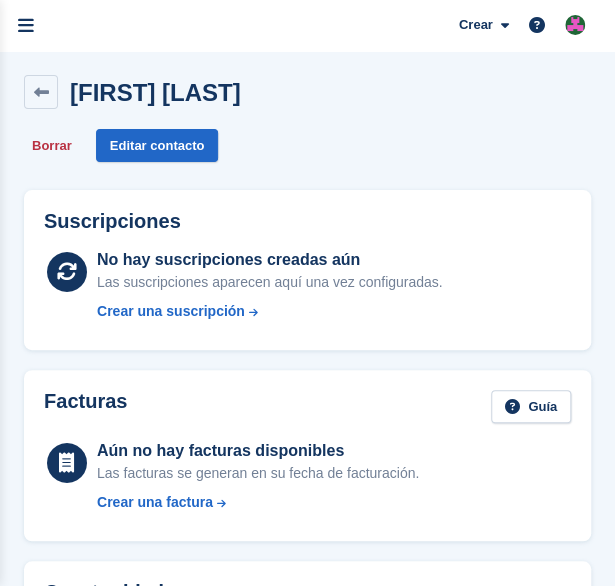 click on "Damian Razvan
Borrar
Editar contacto" at bounding box center (307, 118) 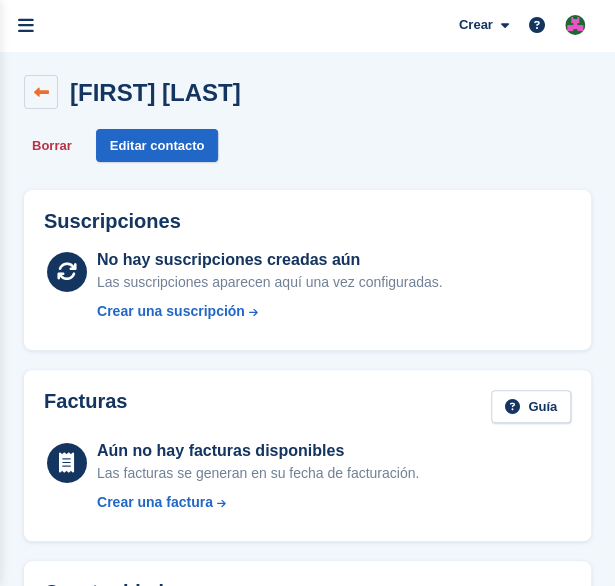 click at bounding box center (41, 92) 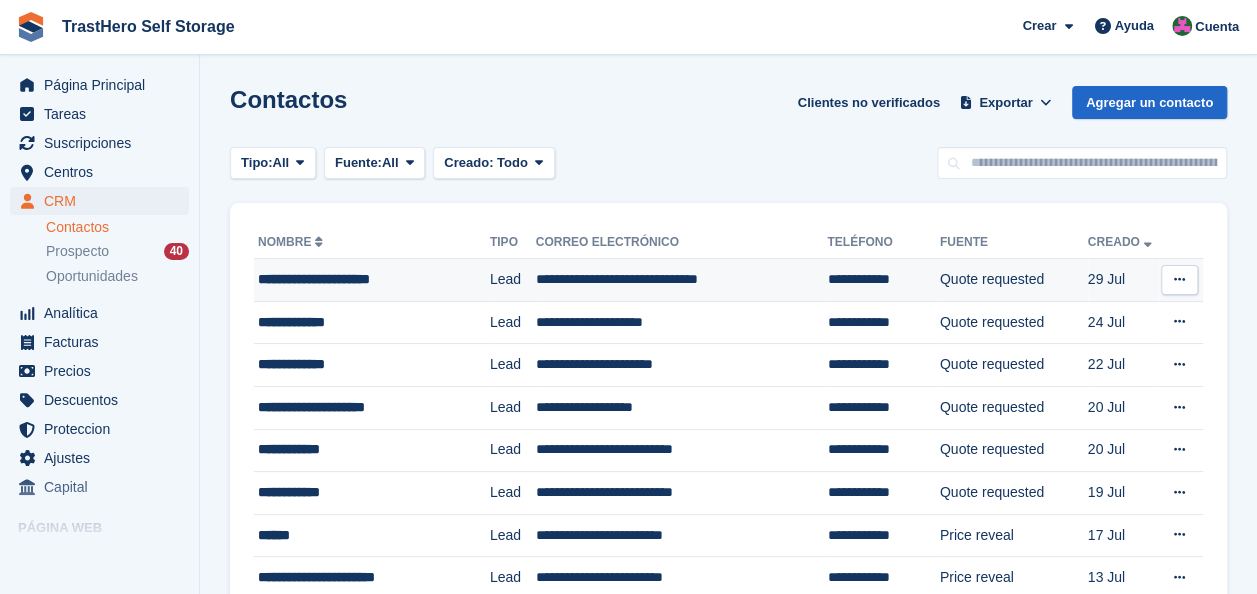 click on "**********" at bounding box center (883, 280) 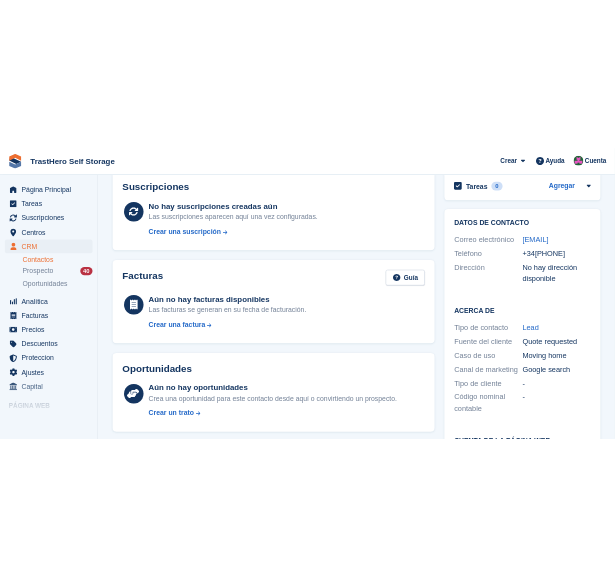 scroll, scrollTop: 0, scrollLeft: 0, axis: both 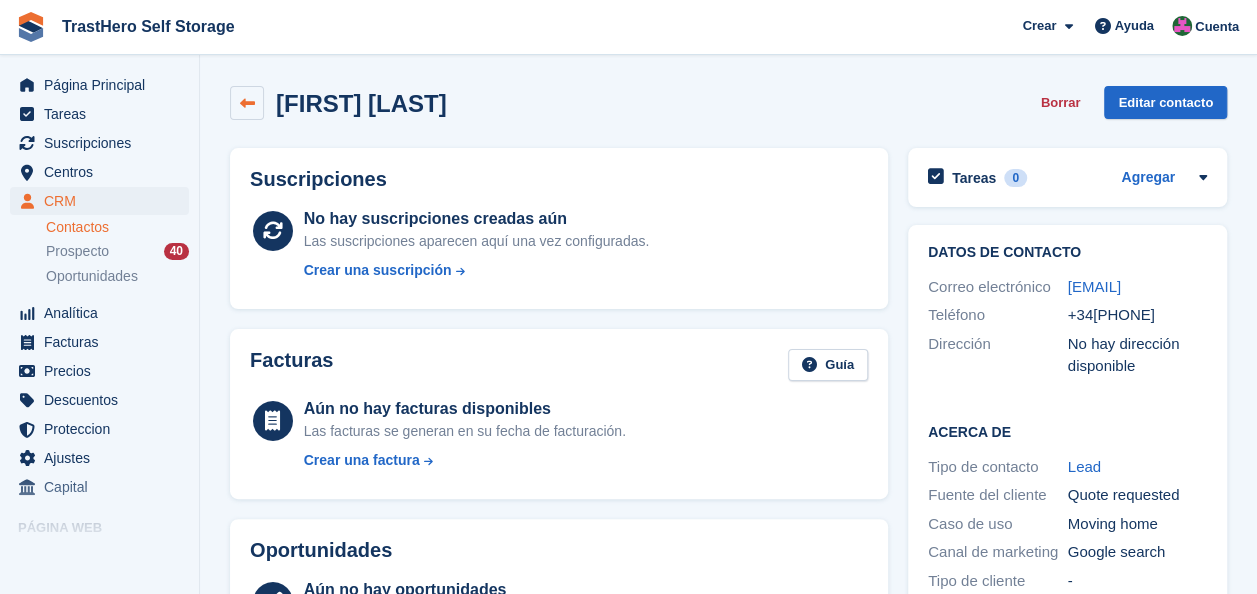 click at bounding box center [247, 103] 